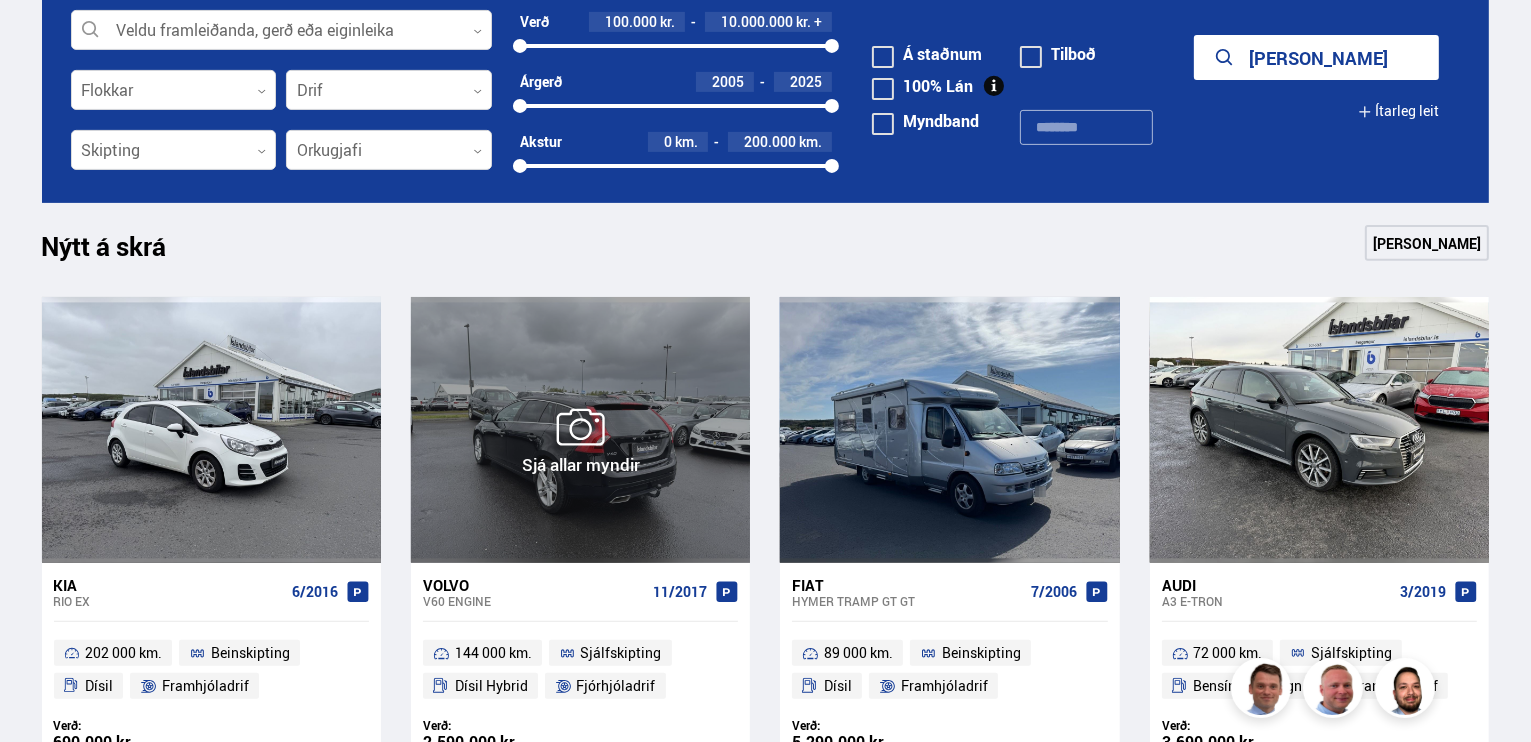 scroll, scrollTop: 900, scrollLeft: 0, axis: vertical 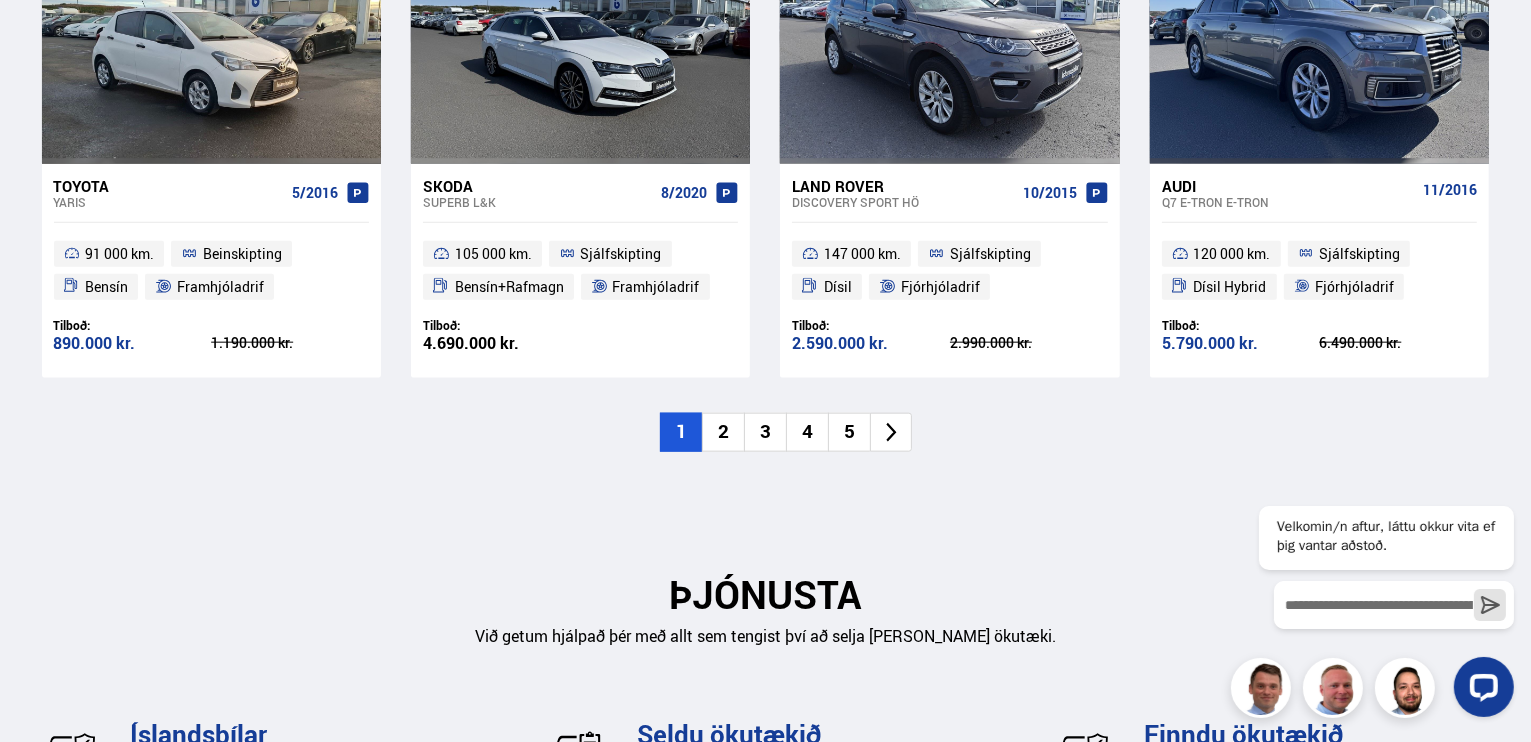 click on "2" at bounding box center [723, 432] 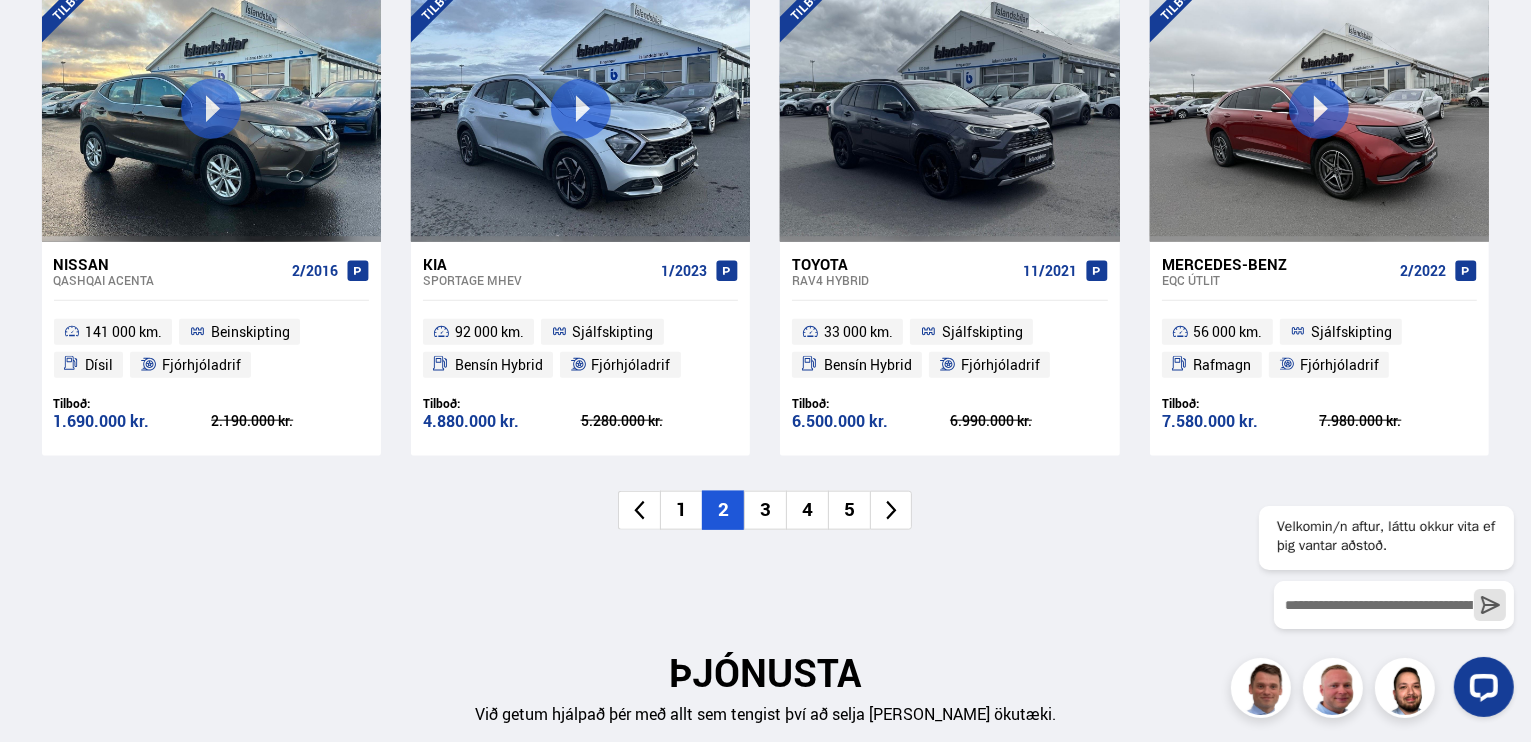 scroll, scrollTop: 2100, scrollLeft: 0, axis: vertical 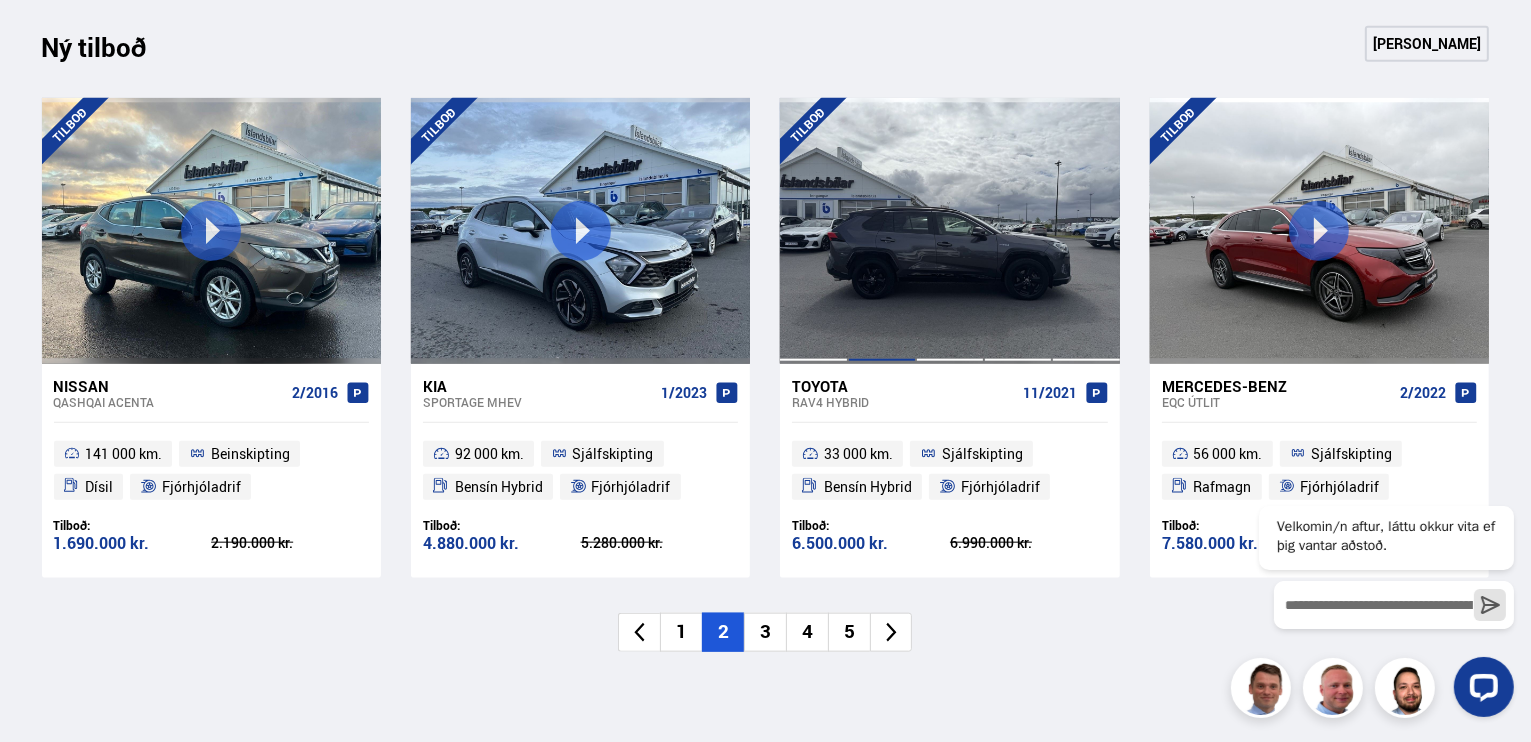 click at bounding box center (882, 231) 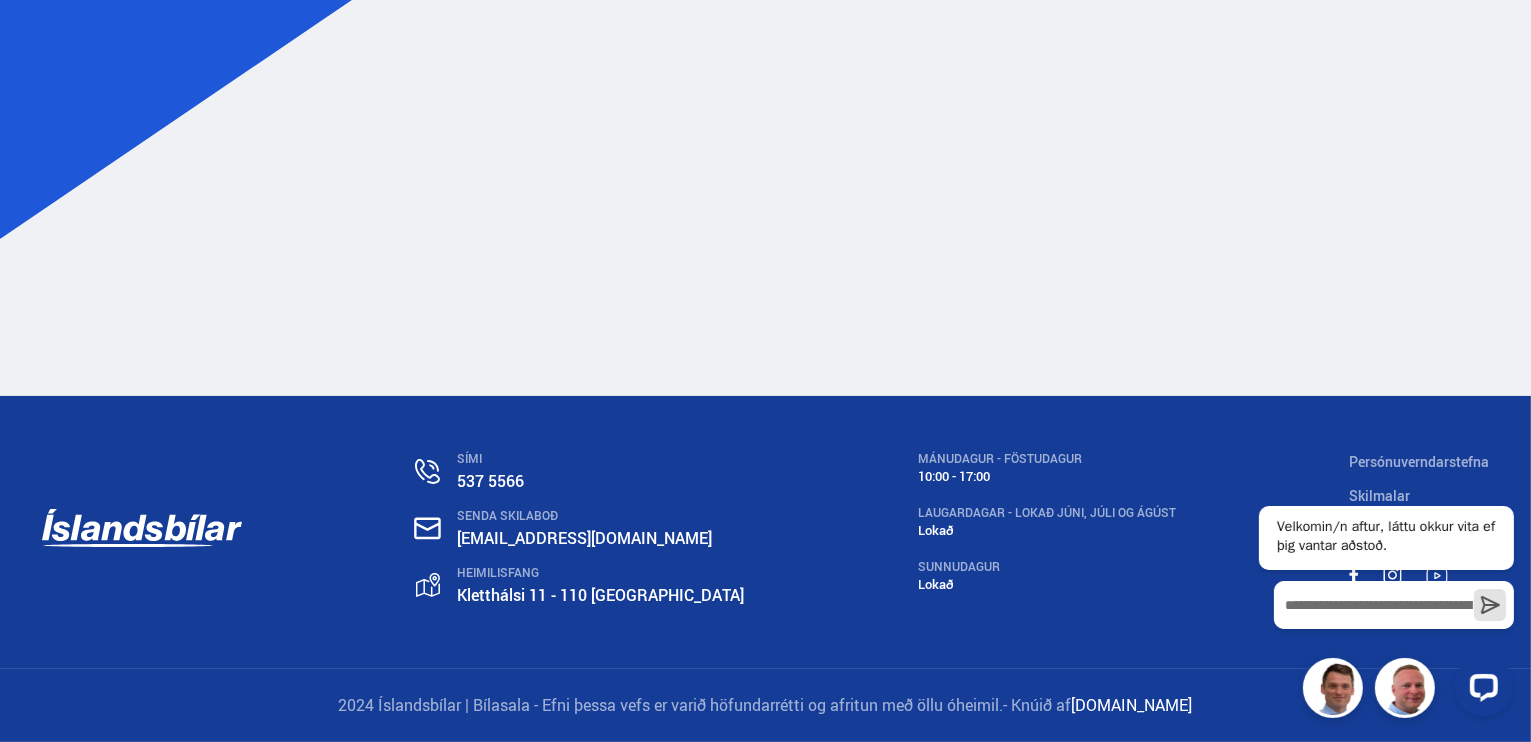 scroll, scrollTop: 0, scrollLeft: 0, axis: both 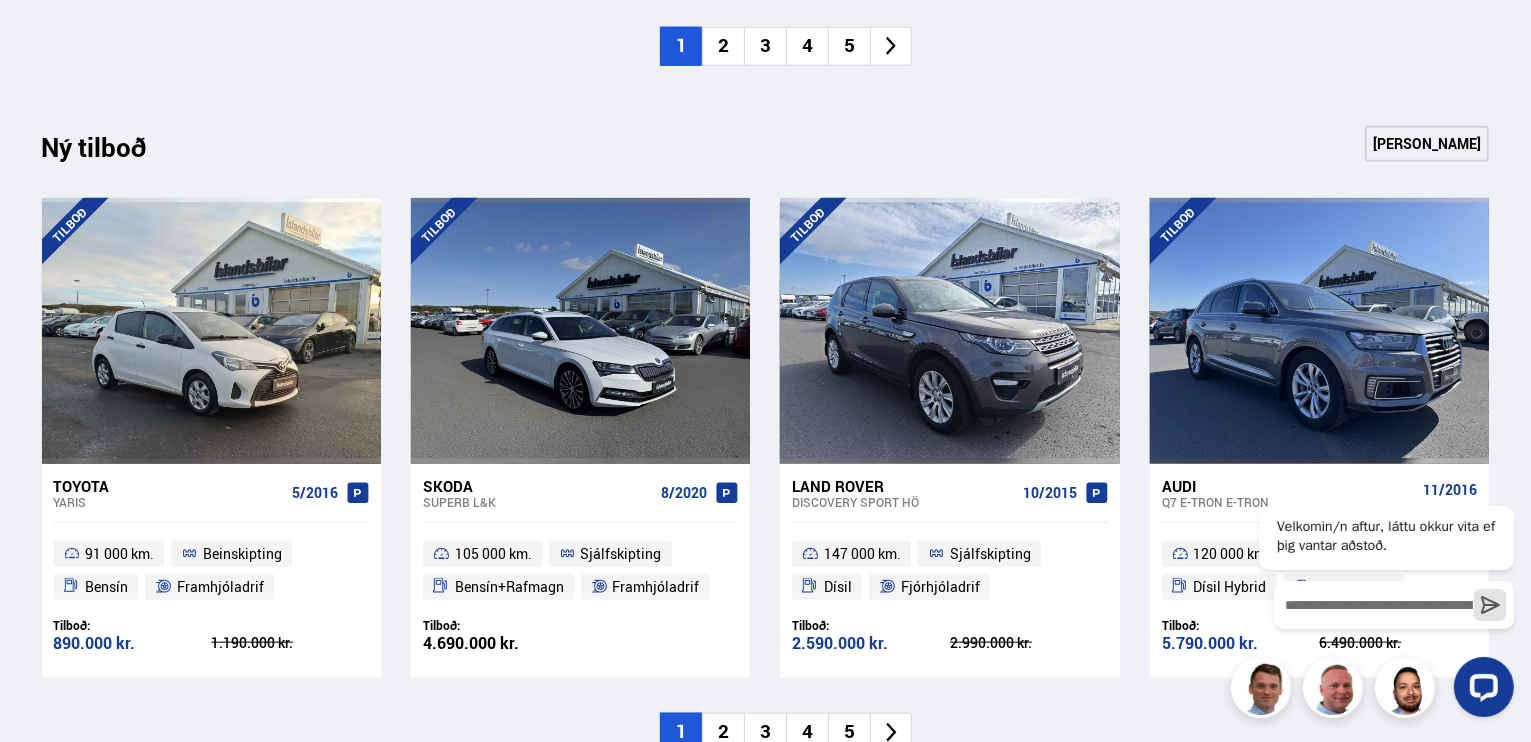 click on "5" at bounding box center [849, 46] 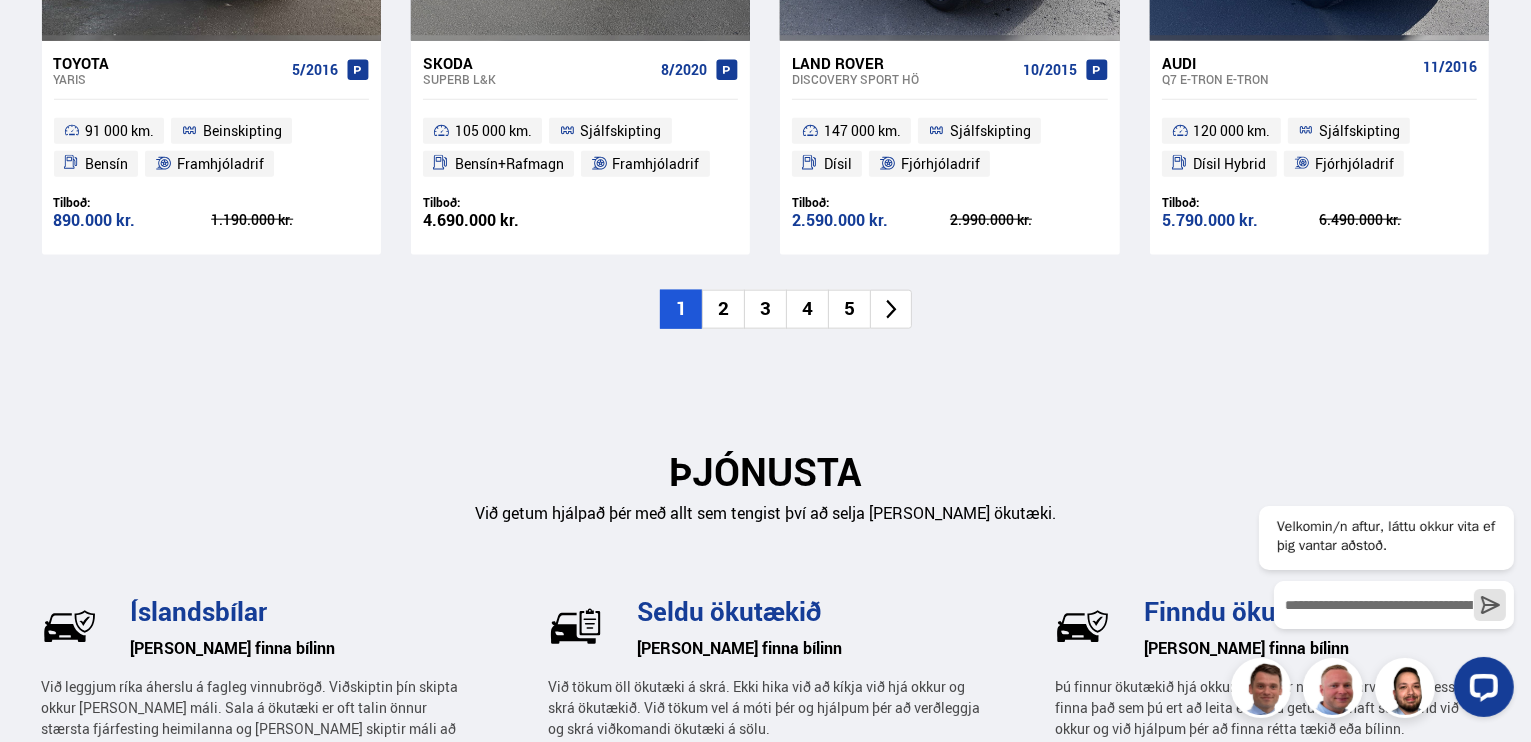 scroll, scrollTop: 2600, scrollLeft: 0, axis: vertical 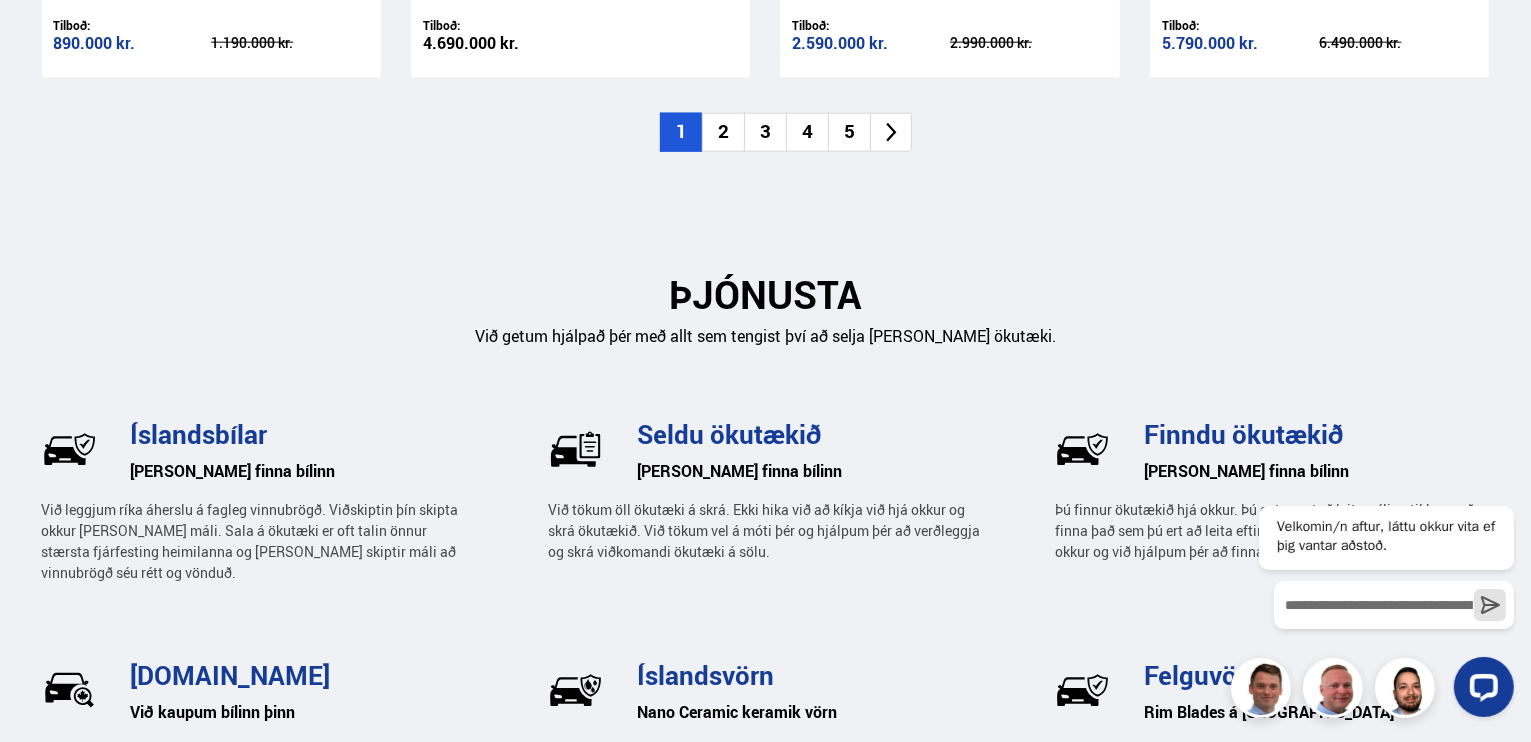 click on "5" at bounding box center (849, 132) 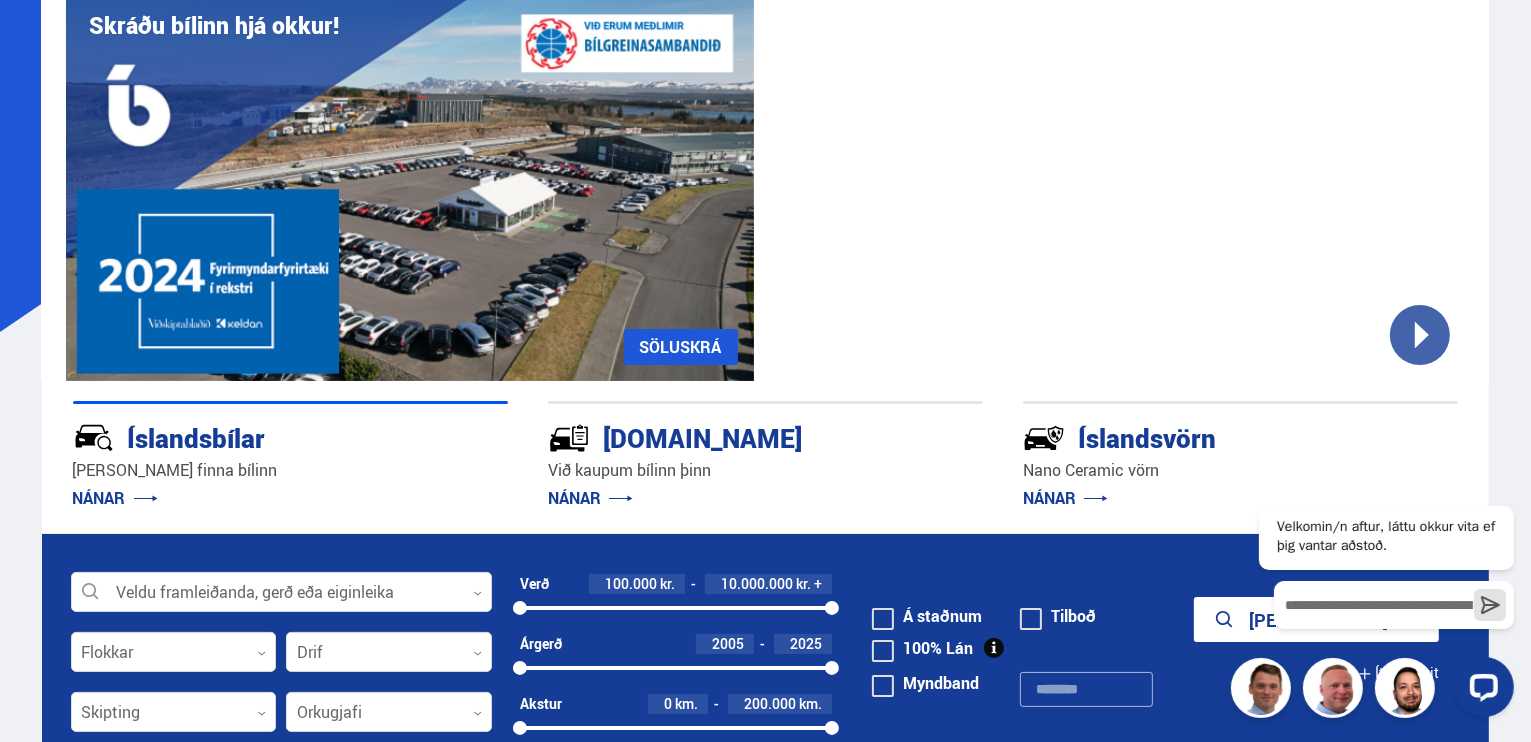 scroll, scrollTop: 0, scrollLeft: 0, axis: both 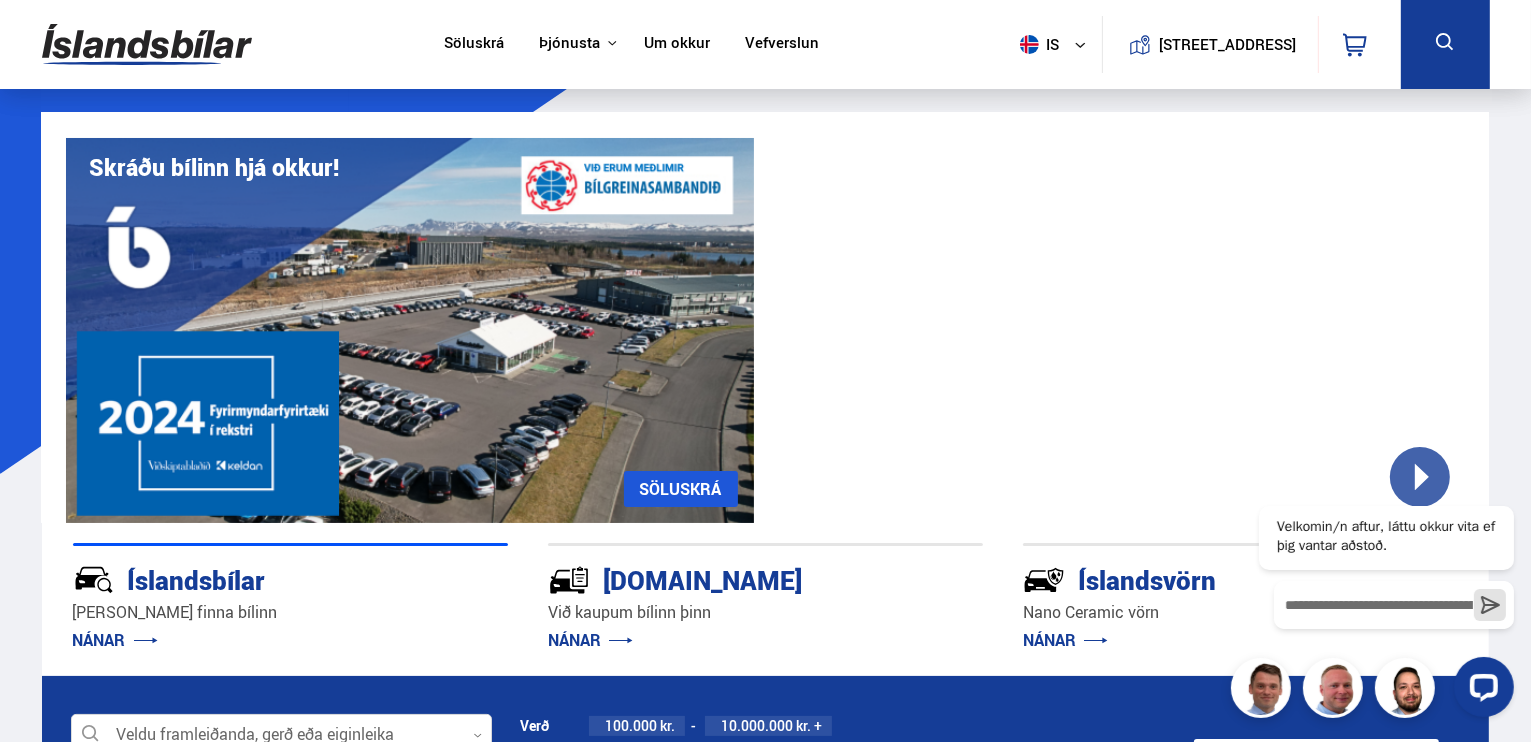 click on "Söluskrá" at bounding box center [474, 44] 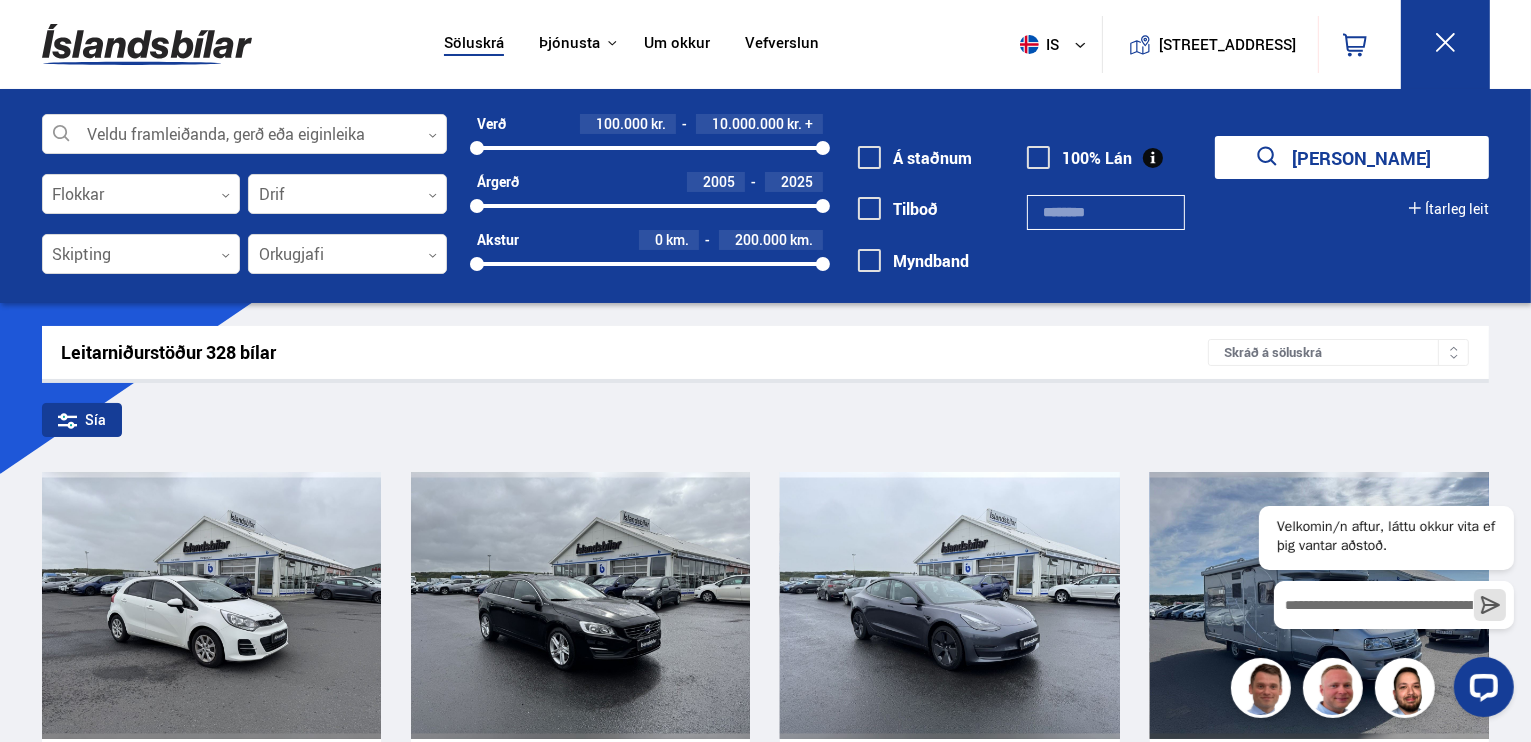 click on "Á staðnum" at bounding box center [915, 158] 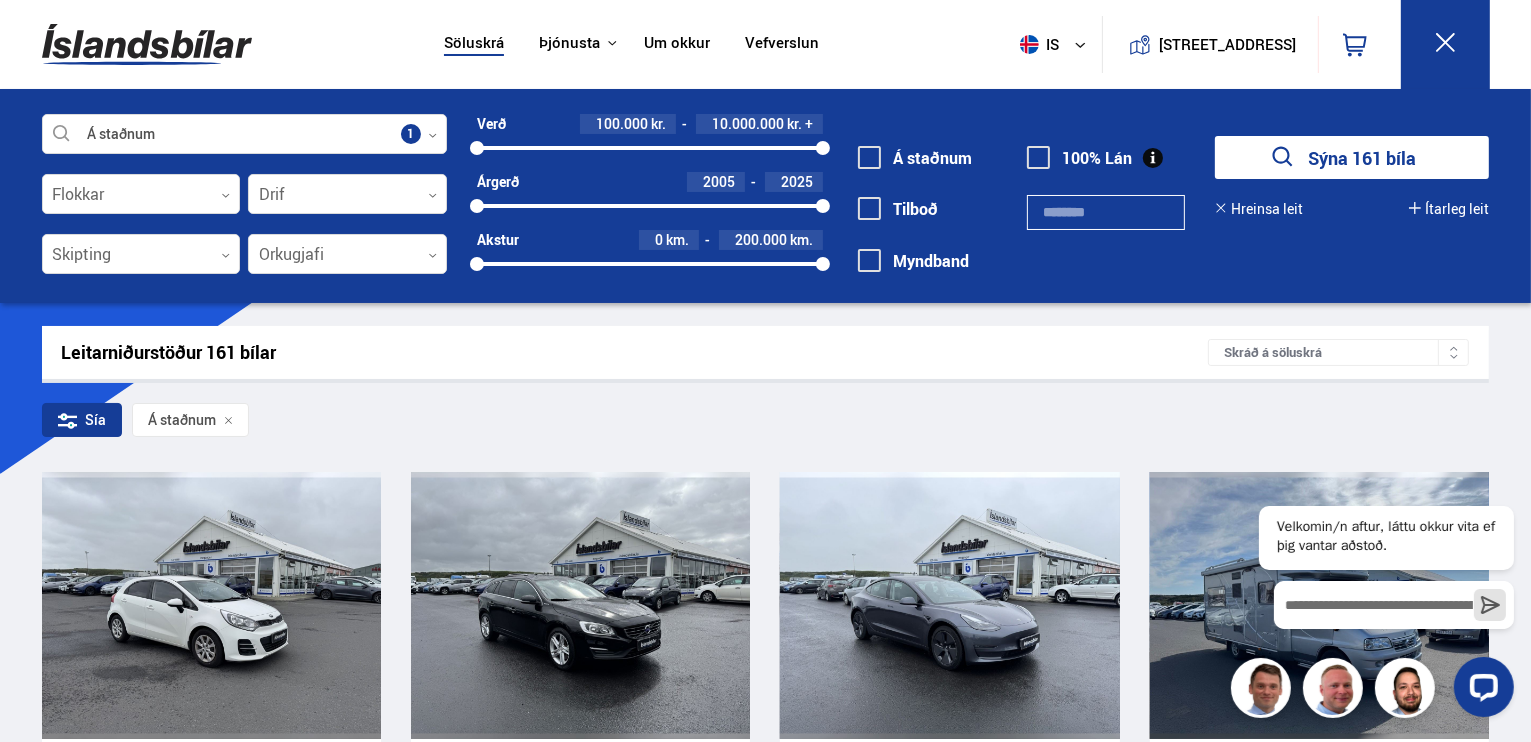 click 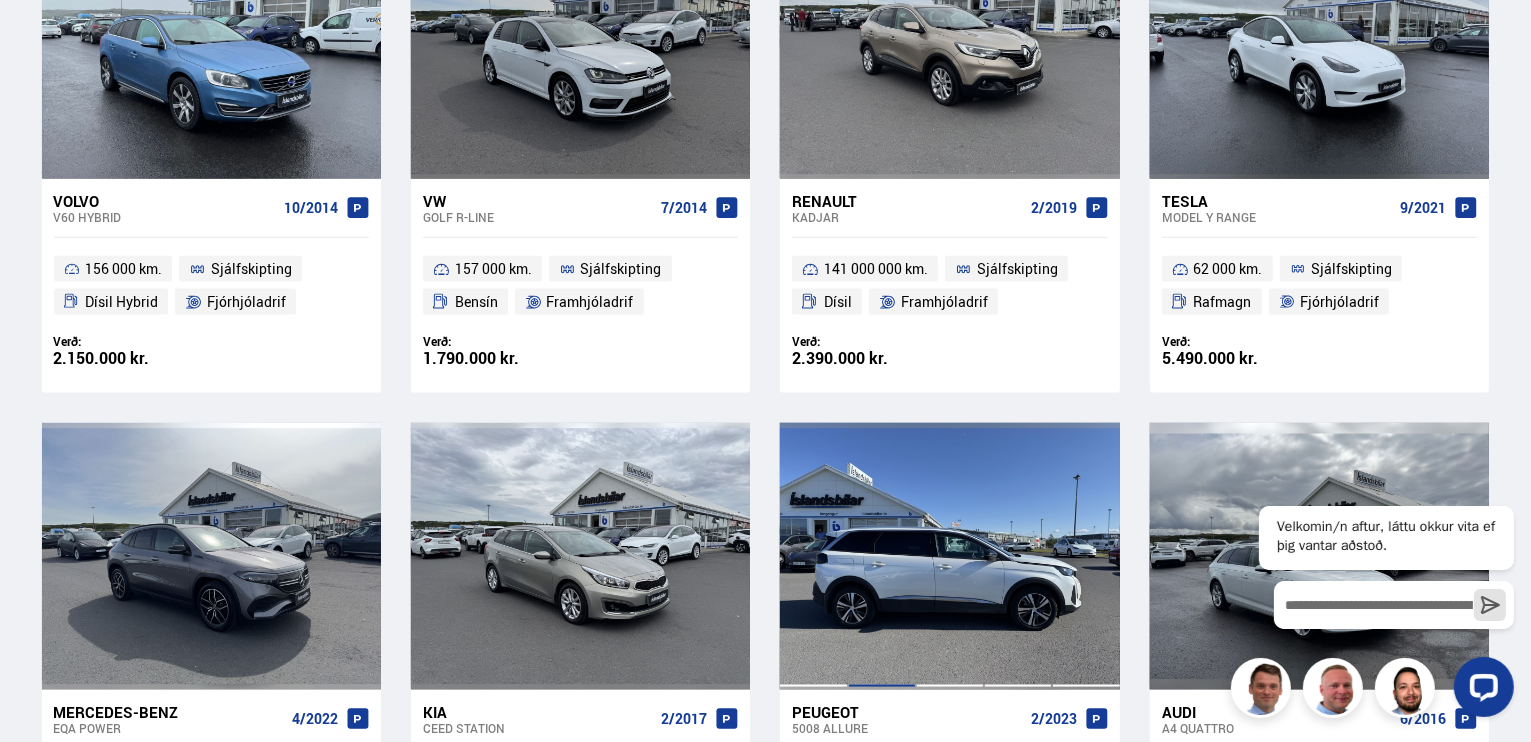 scroll, scrollTop: 3000, scrollLeft: 0, axis: vertical 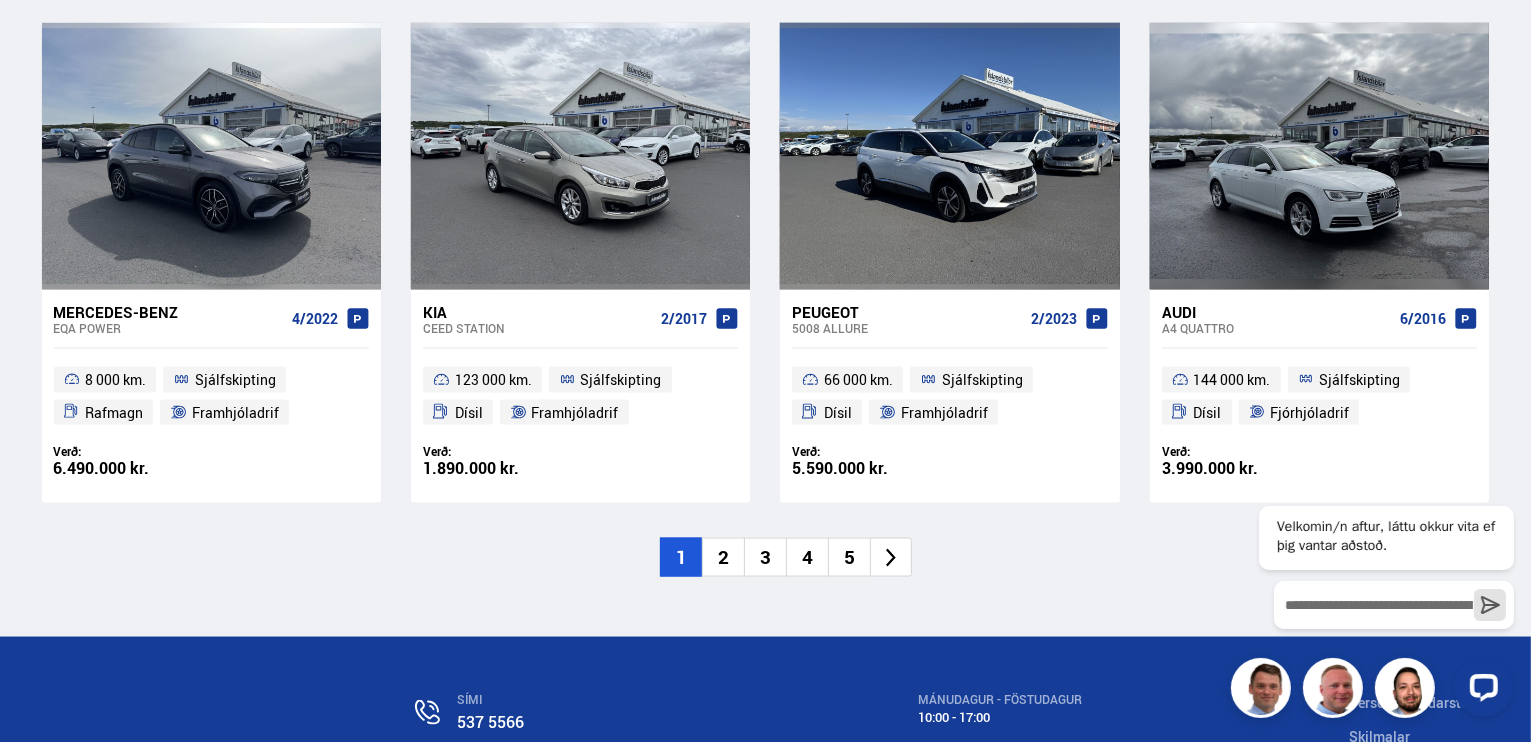 click 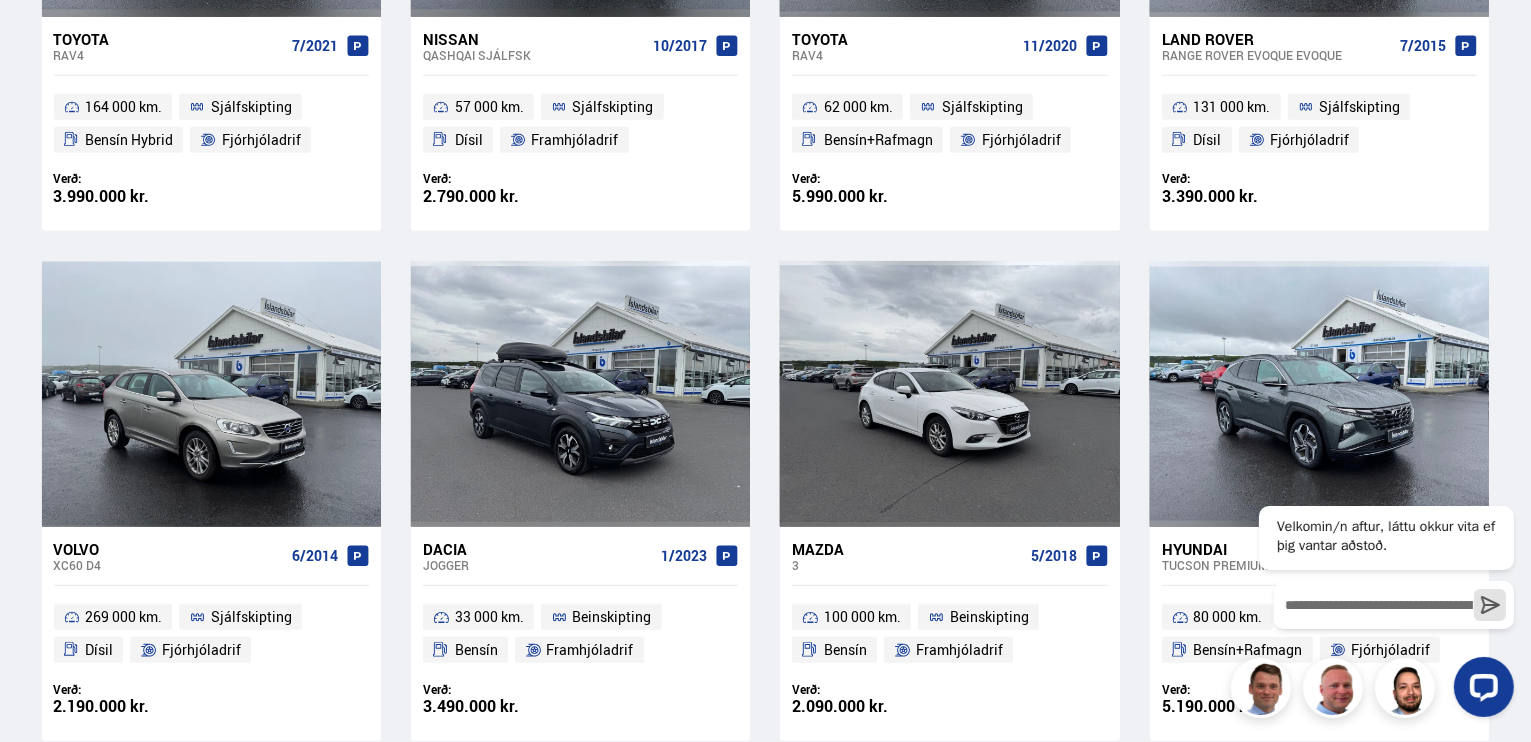 scroll, scrollTop: 12, scrollLeft: 0, axis: vertical 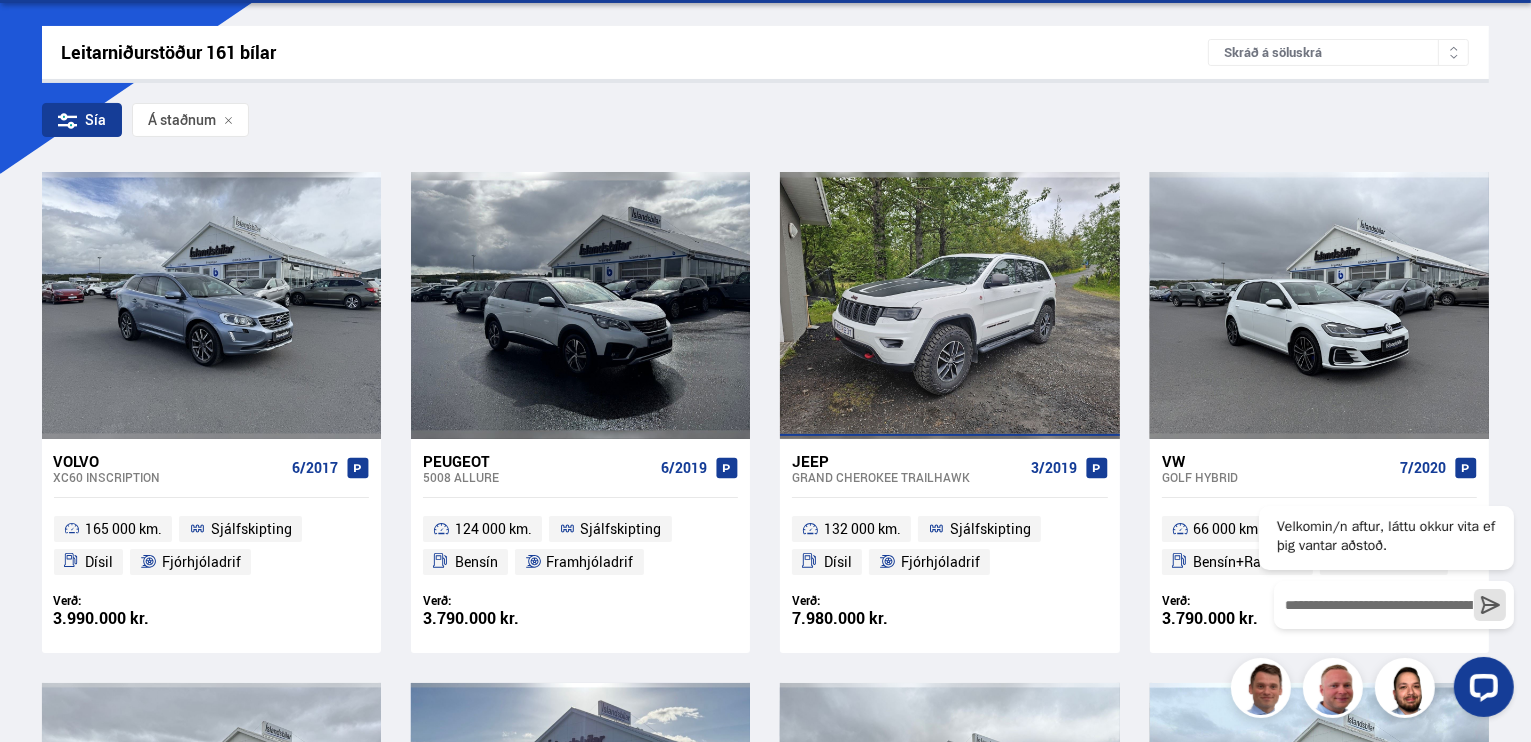 click at bounding box center (949, 305) 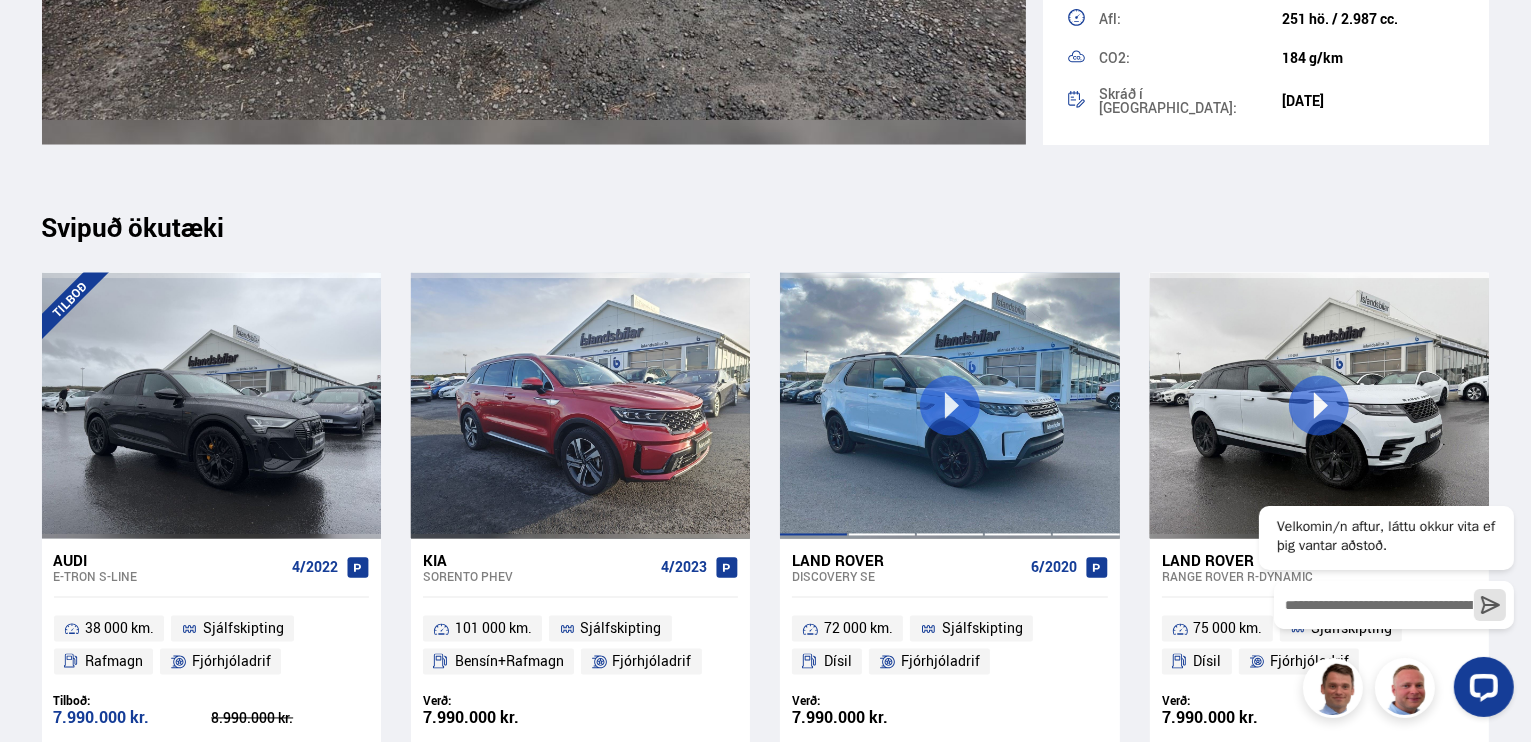 scroll, scrollTop: 4000, scrollLeft: 0, axis: vertical 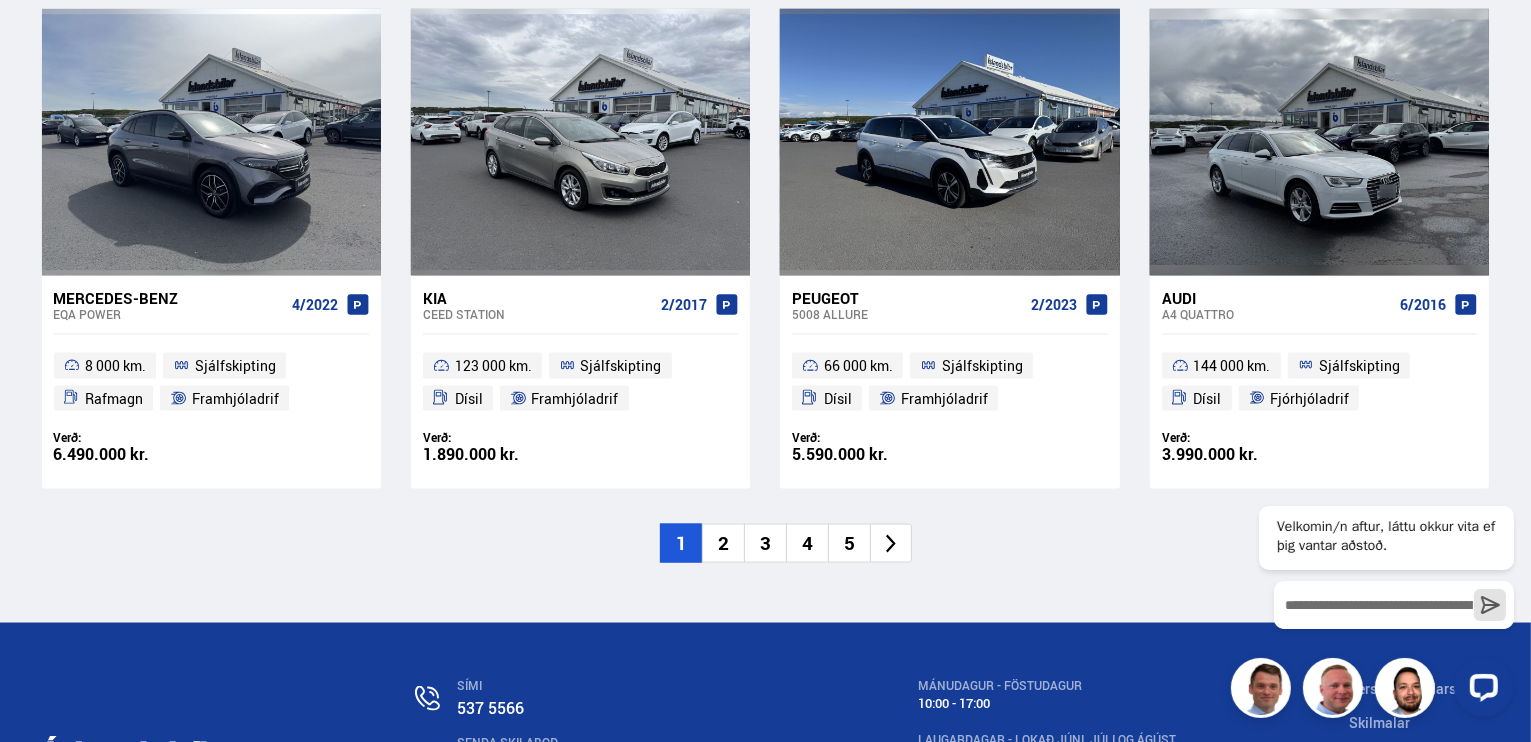 click on "4" at bounding box center [807, 543] 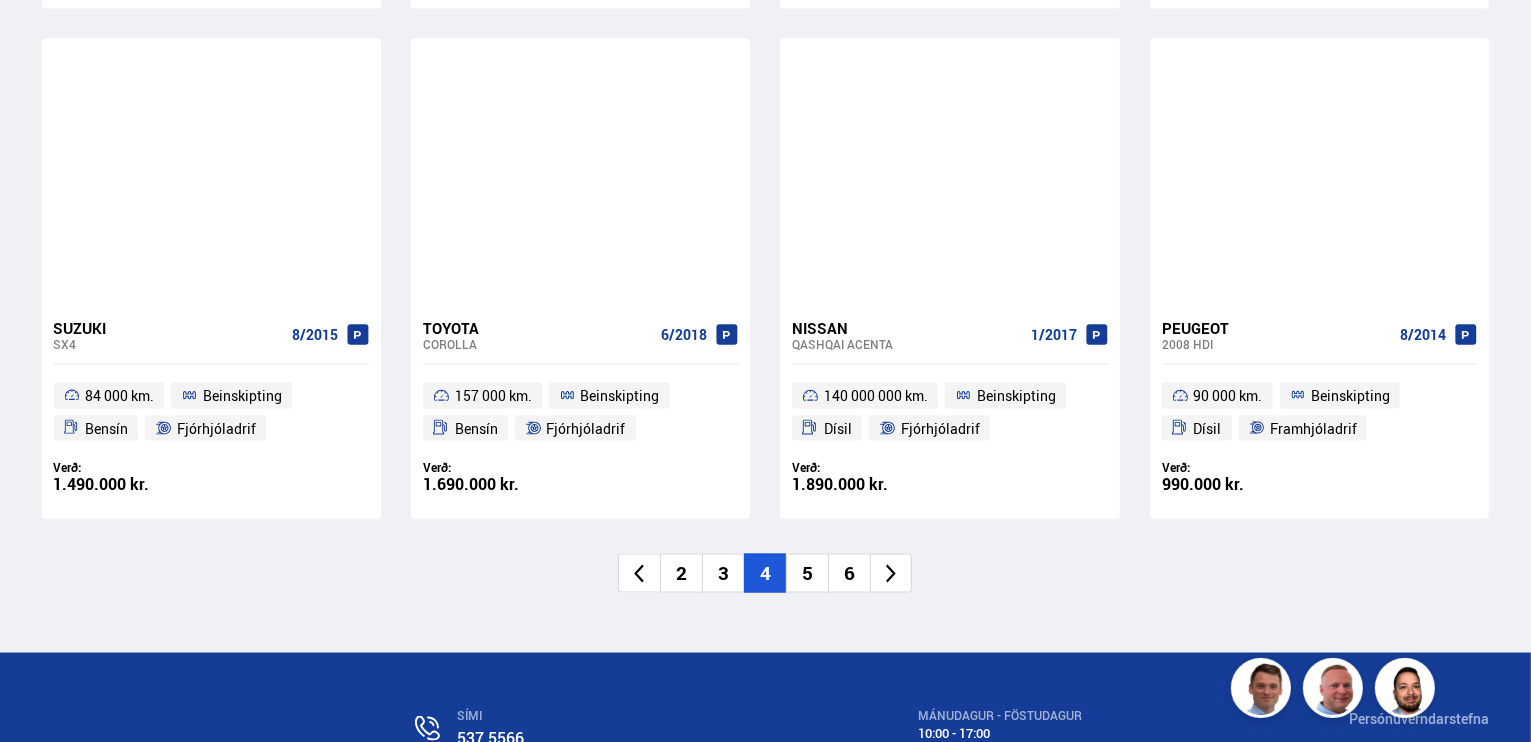 scroll, scrollTop: 3240, scrollLeft: 0, axis: vertical 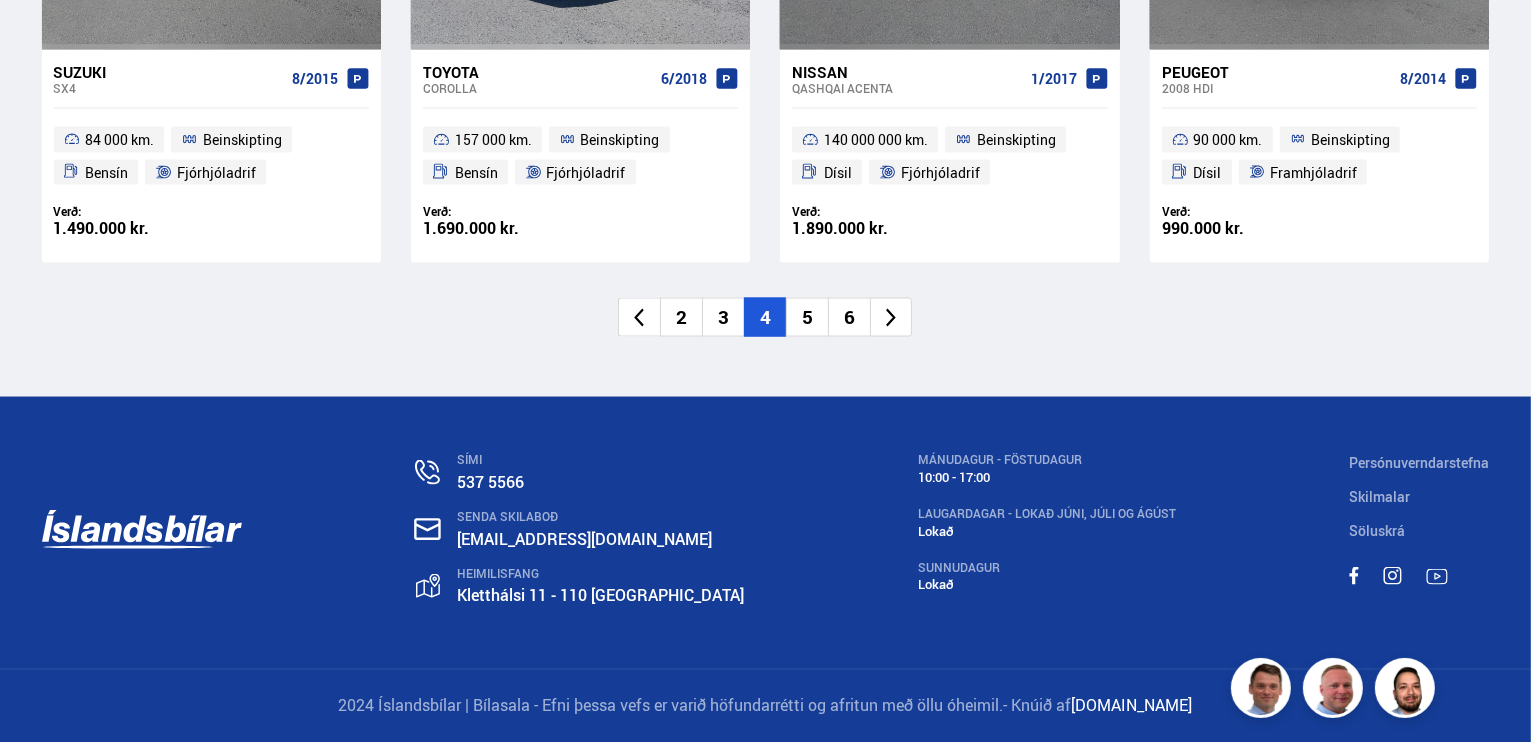 click on "6" at bounding box center (849, 317) 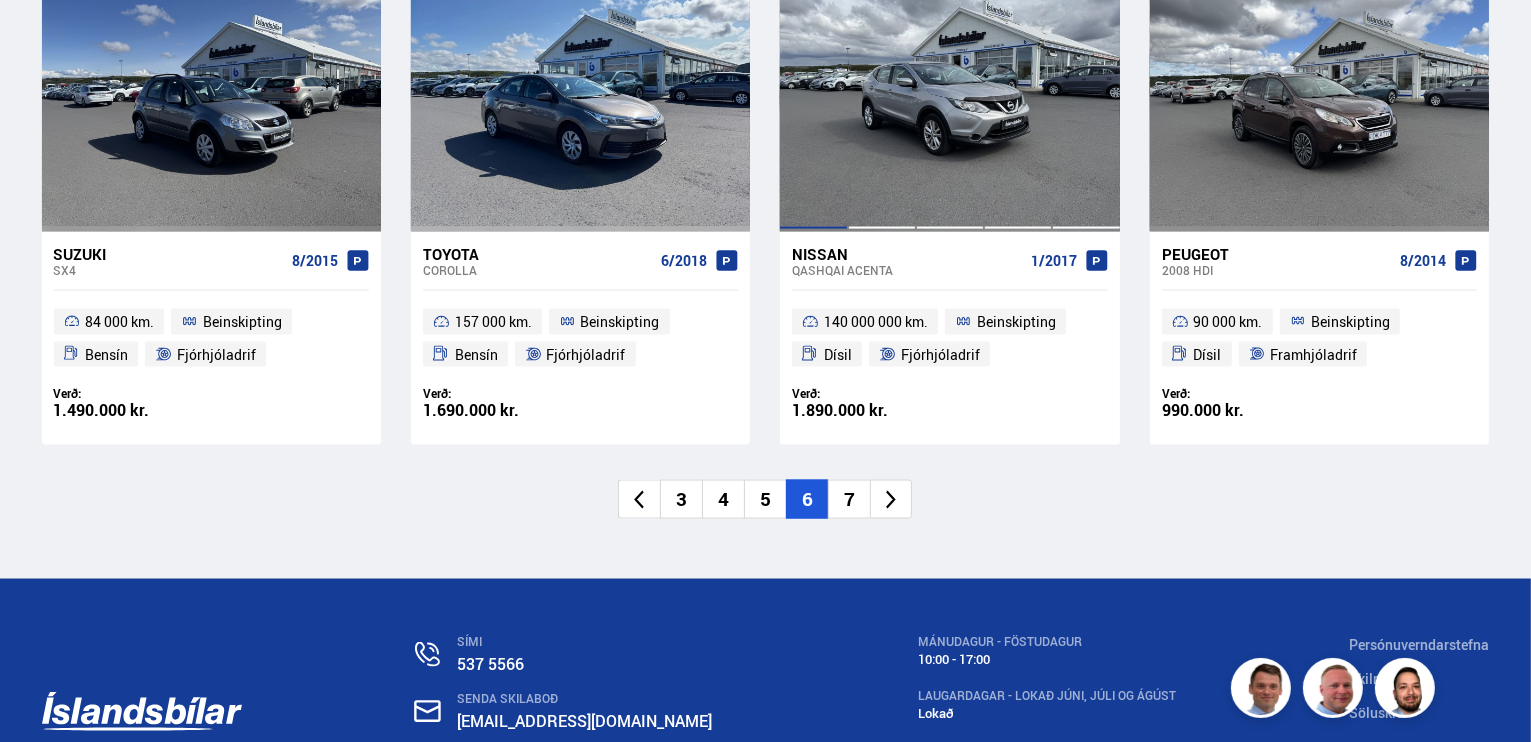 scroll, scrollTop: 2488, scrollLeft: 0, axis: vertical 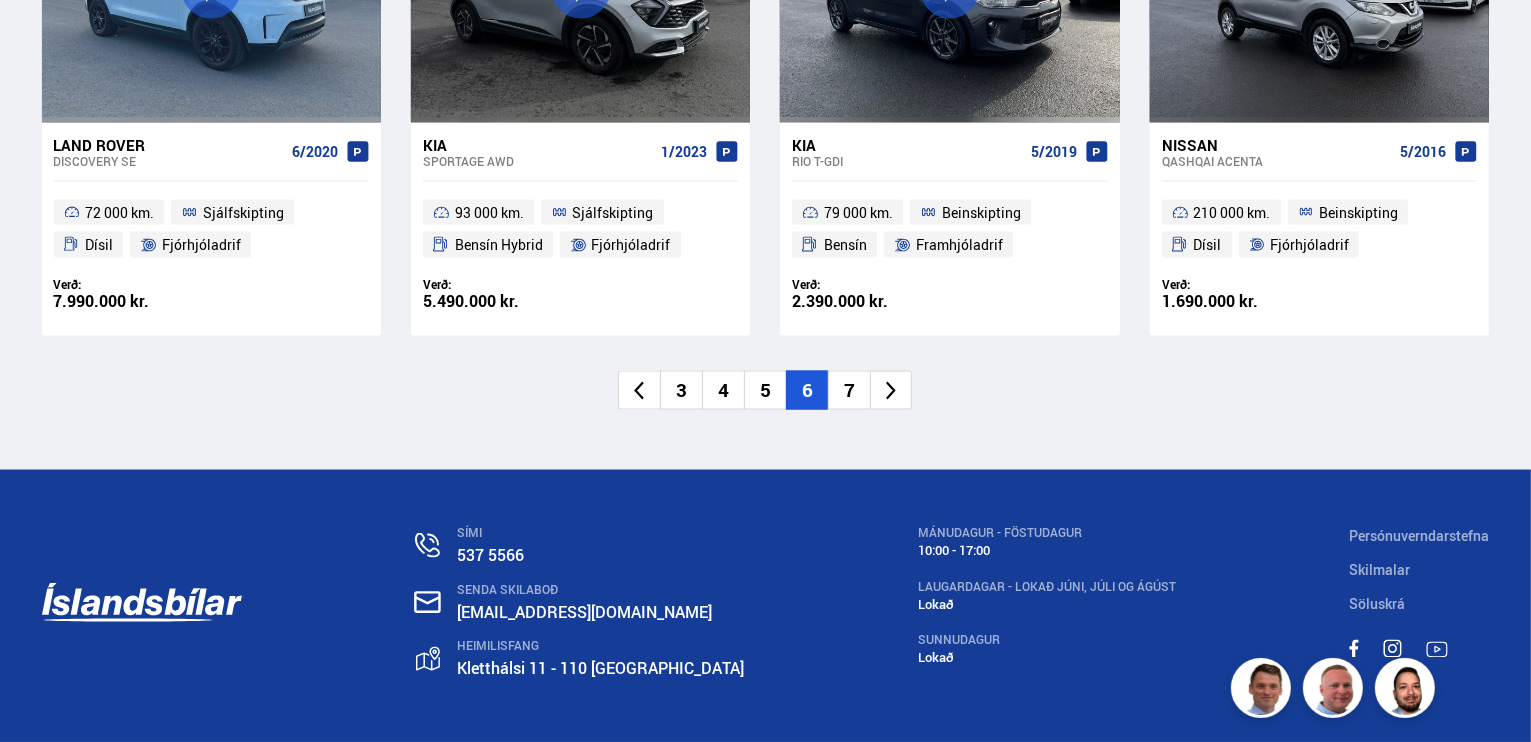 click on "7" at bounding box center (849, 390) 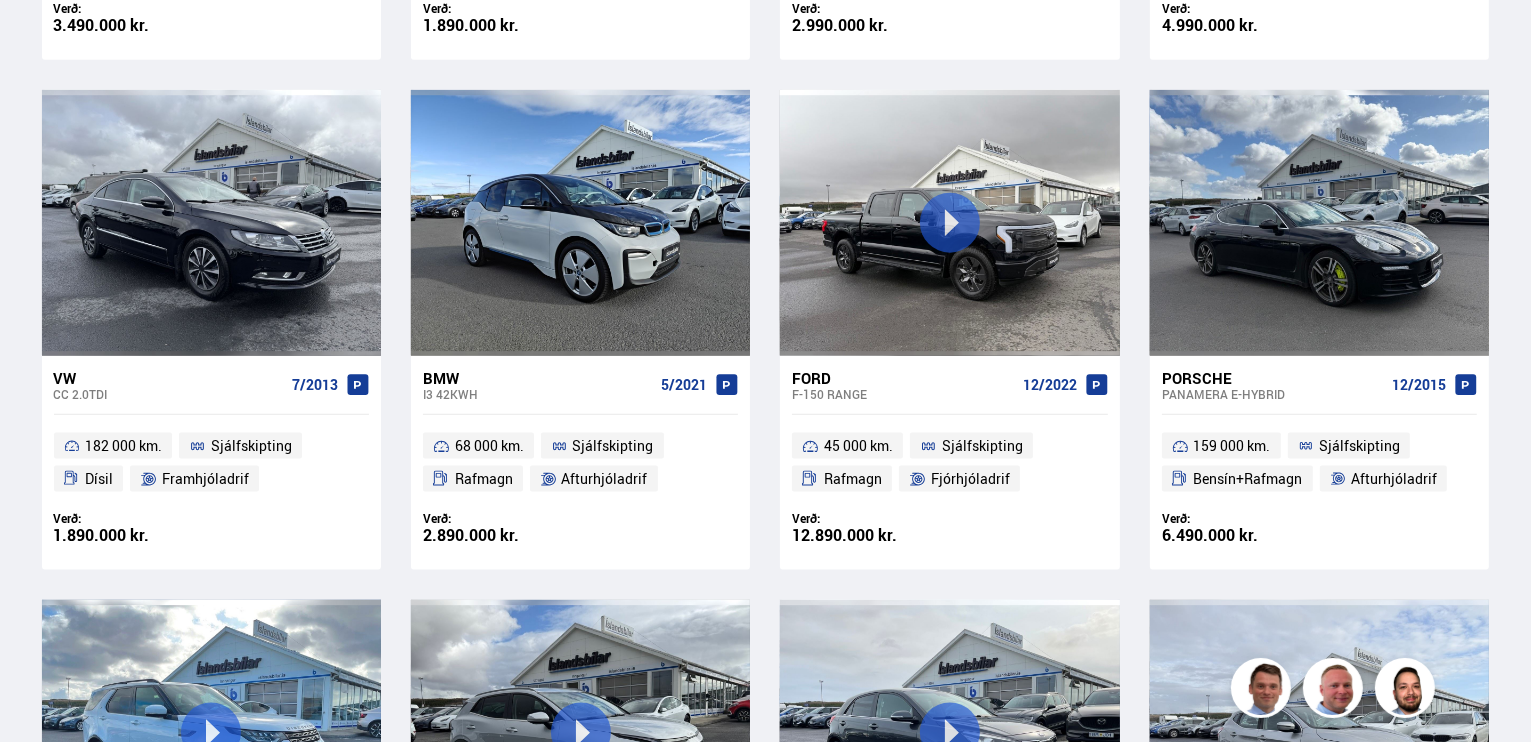 scroll, scrollTop: 1596, scrollLeft: 0, axis: vertical 